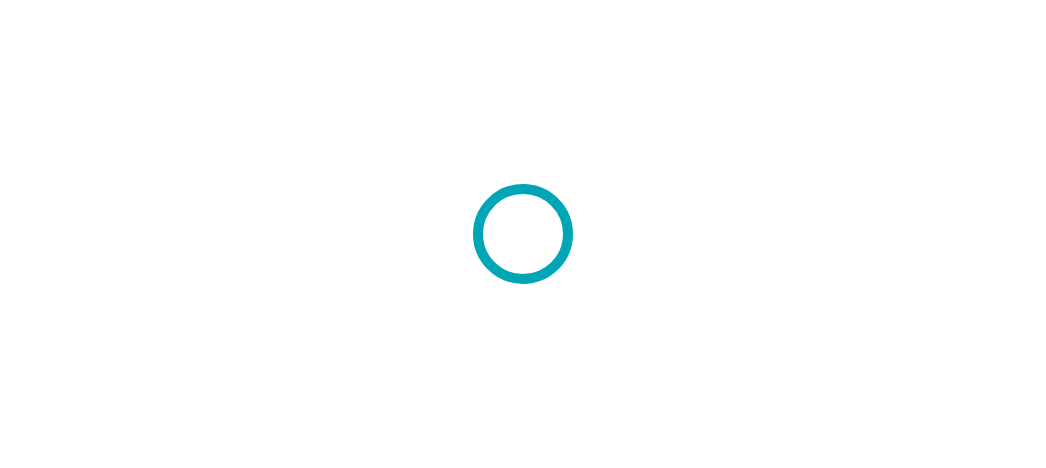 scroll, scrollTop: 0, scrollLeft: 0, axis: both 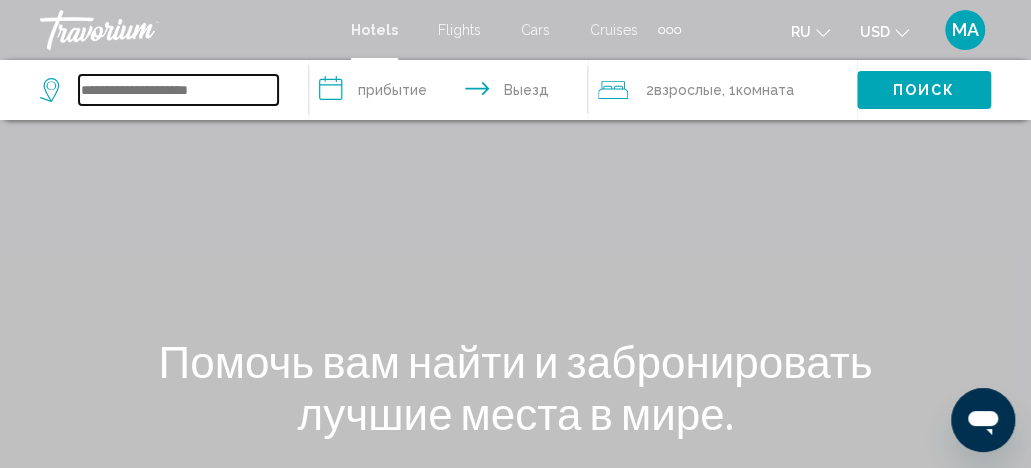 click at bounding box center [178, 90] 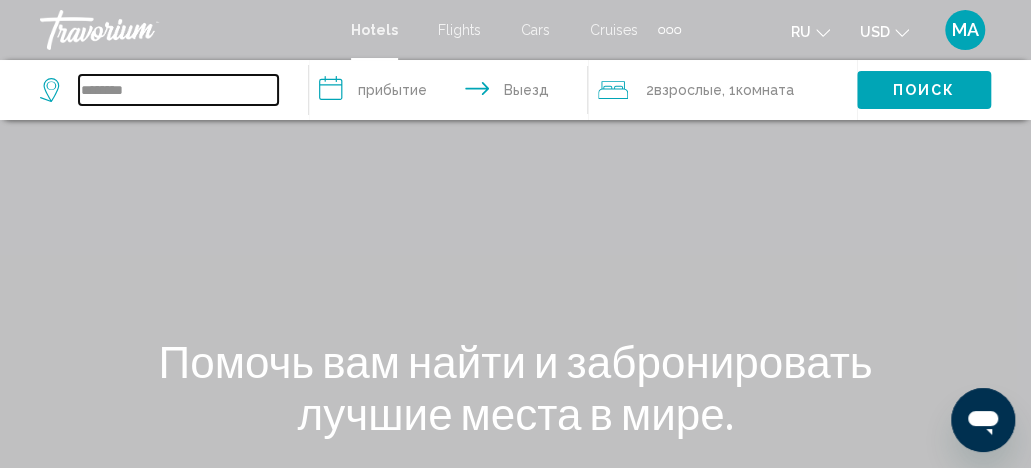 type on "********" 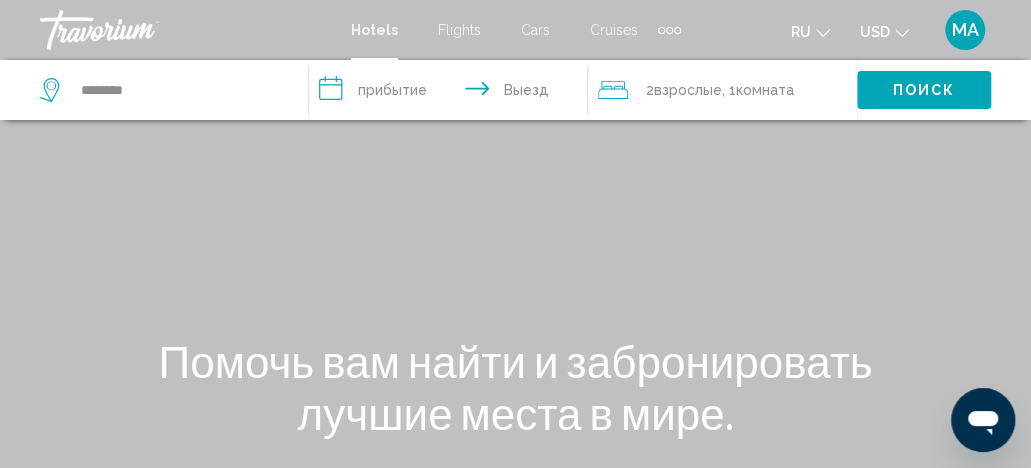 click on "**********" at bounding box center (452, 93) 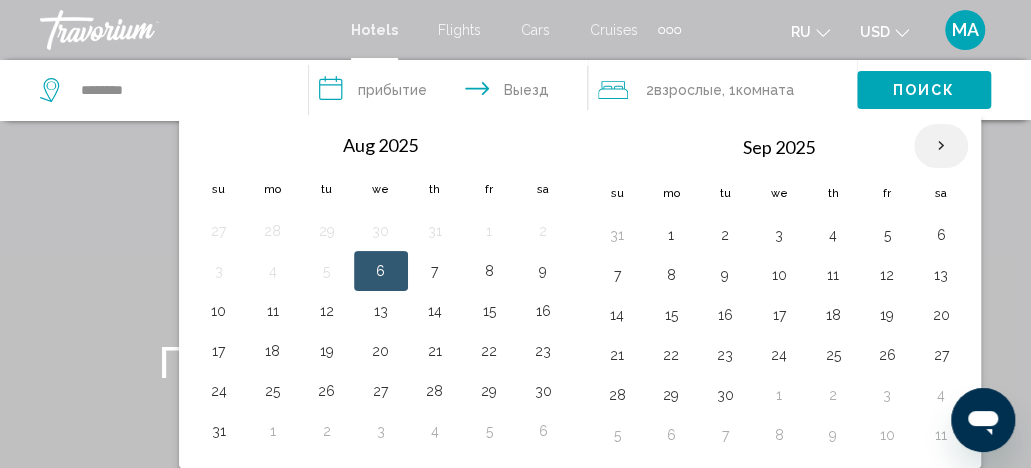 click at bounding box center [941, 146] 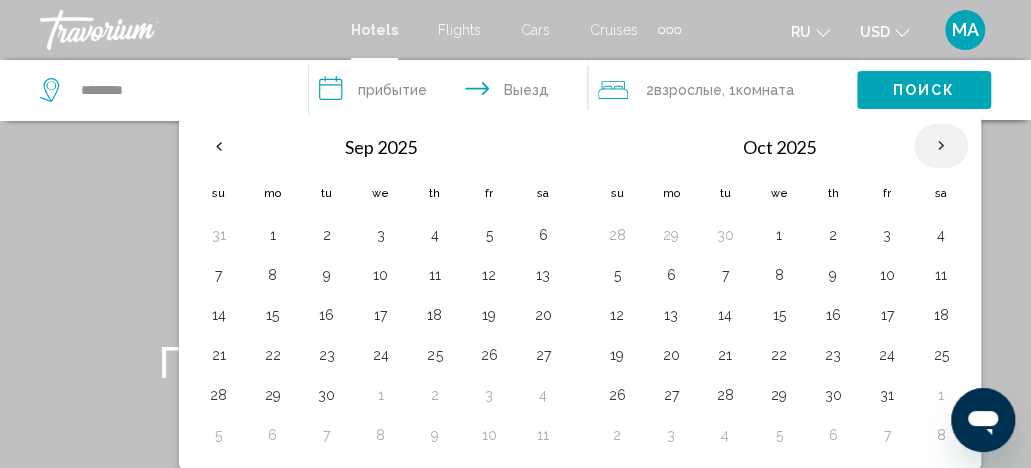 click at bounding box center [941, 146] 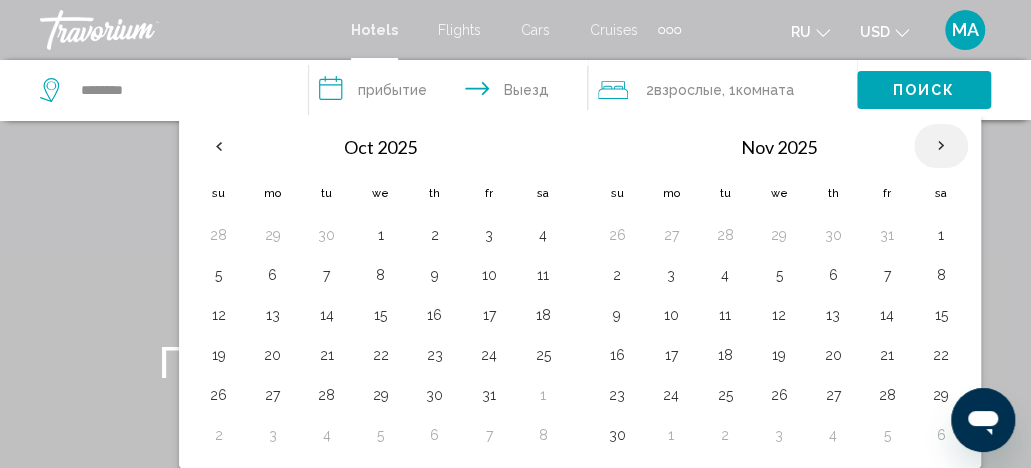 click at bounding box center (941, 146) 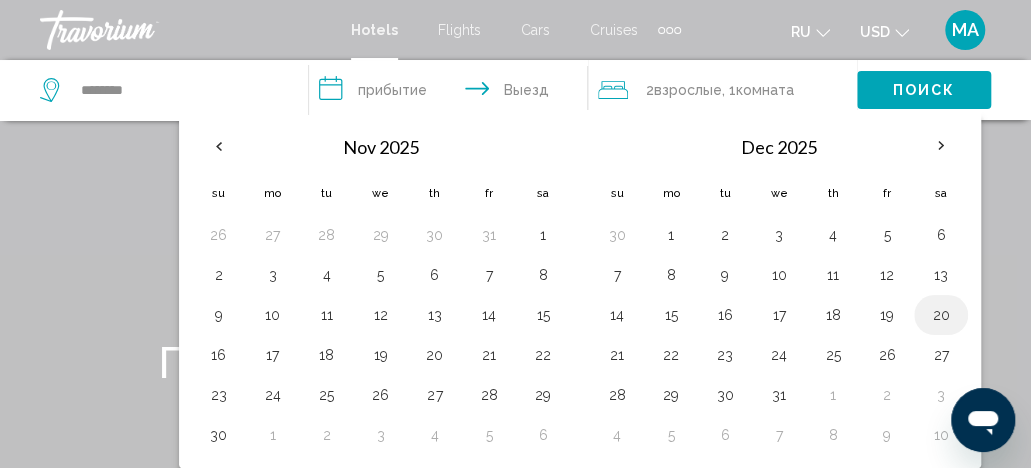 click on "20" at bounding box center [941, 315] 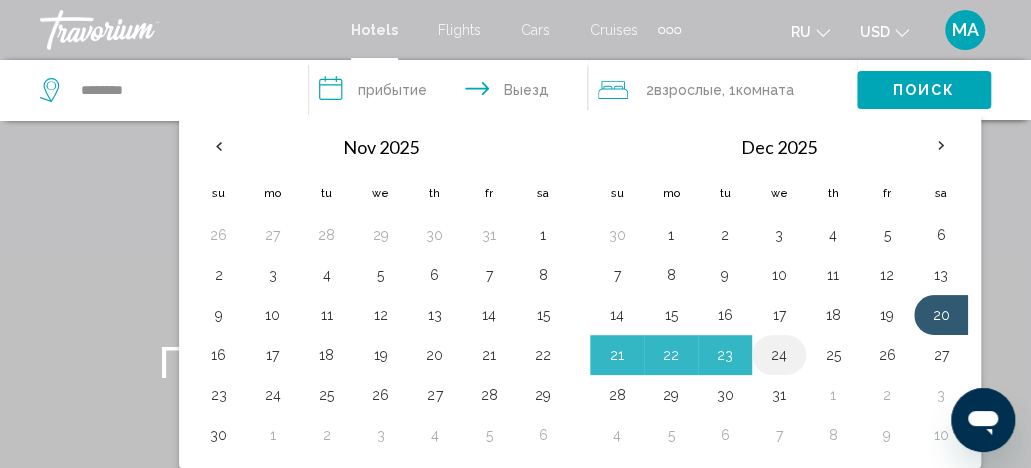 click on "24" at bounding box center (779, 355) 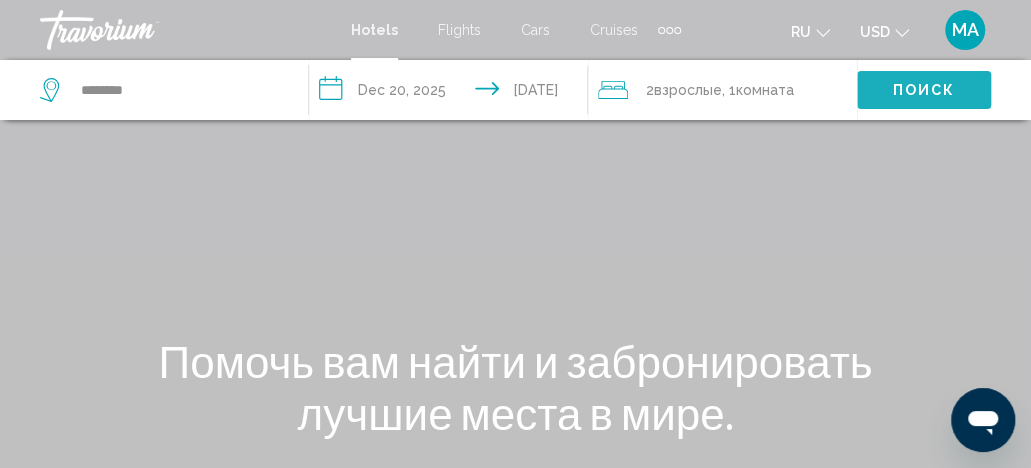 click on "Поиск" at bounding box center [924, 91] 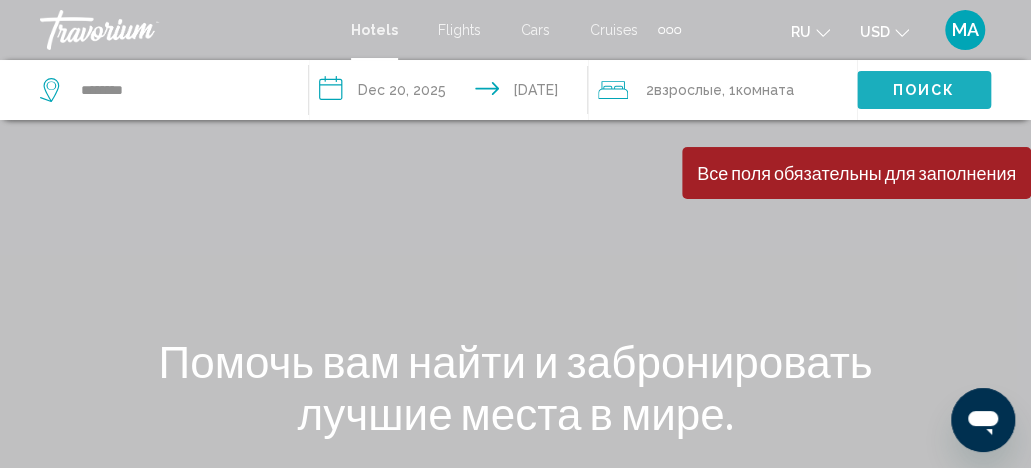 click on "Поиск" at bounding box center (924, 91) 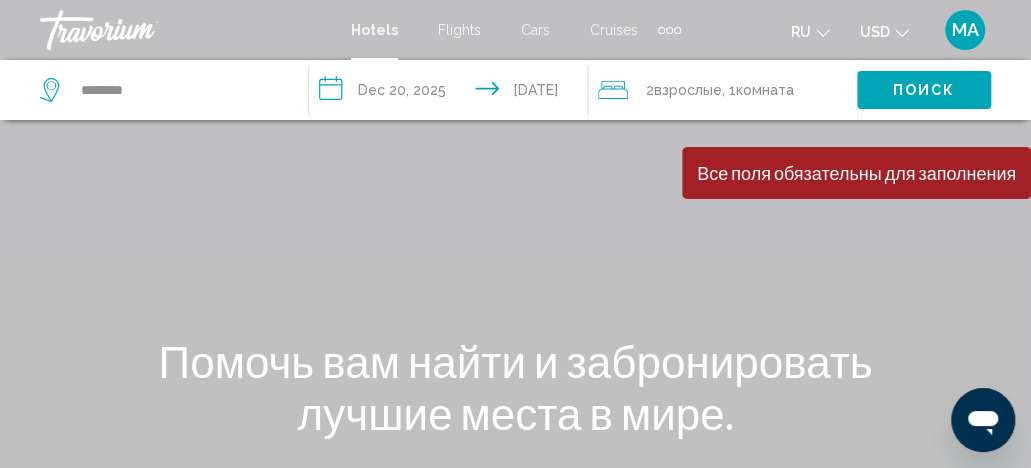 click on "Поиск" at bounding box center [924, 91] 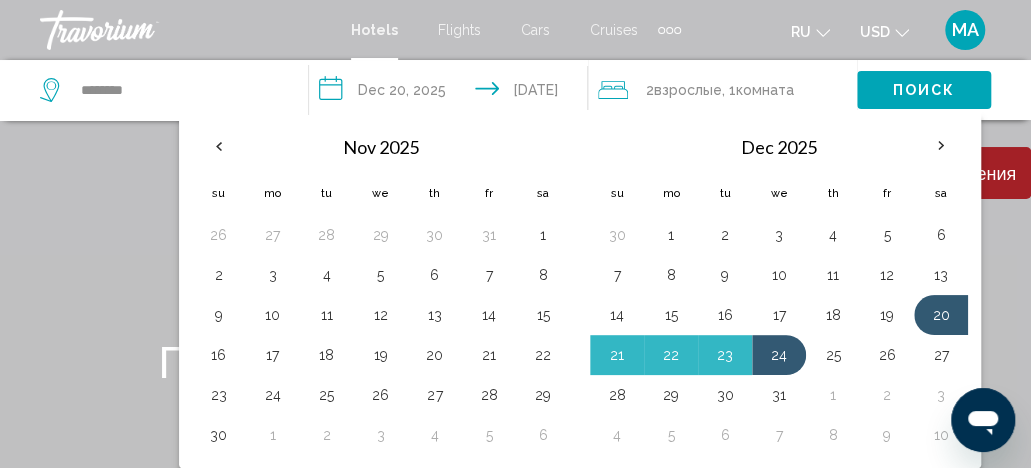 click 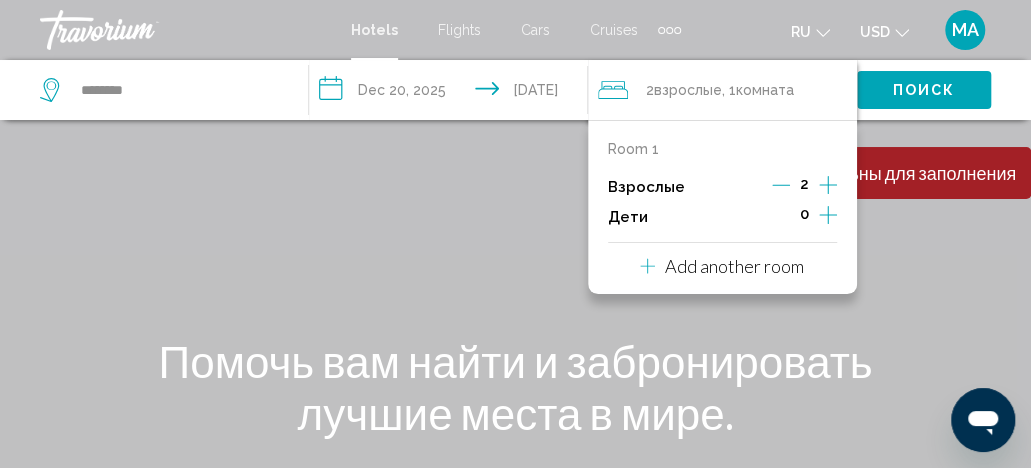 click on "Поиск" at bounding box center (924, 89) 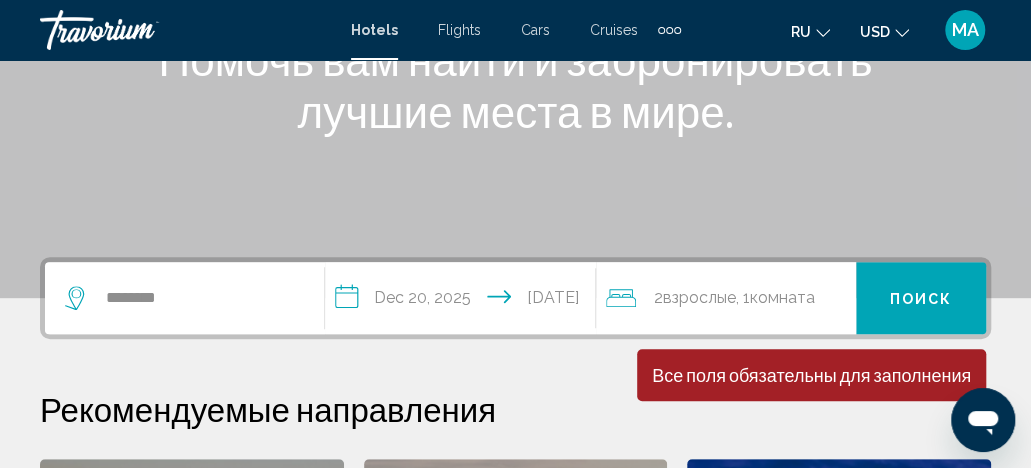 scroll, scrollTop: 280, scrollLeft: 0, axis: vertical 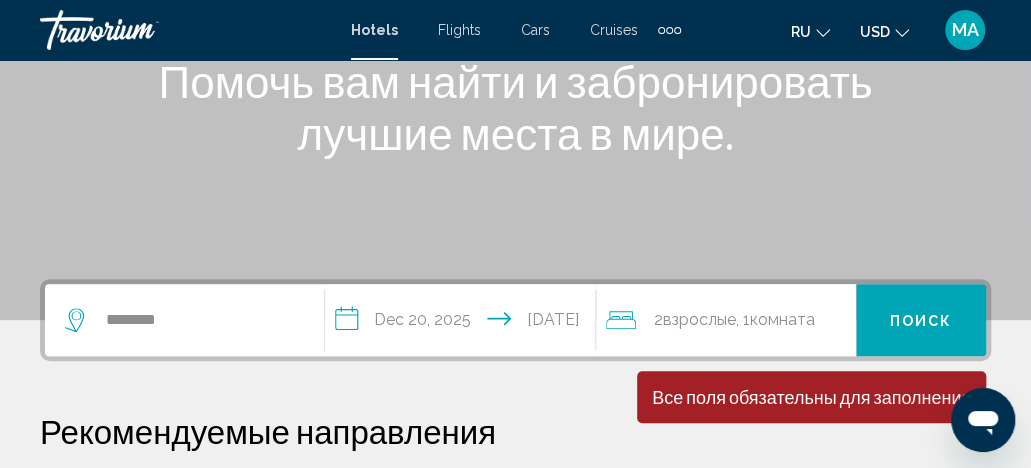click on "**********" at bounding box center (464, 323) 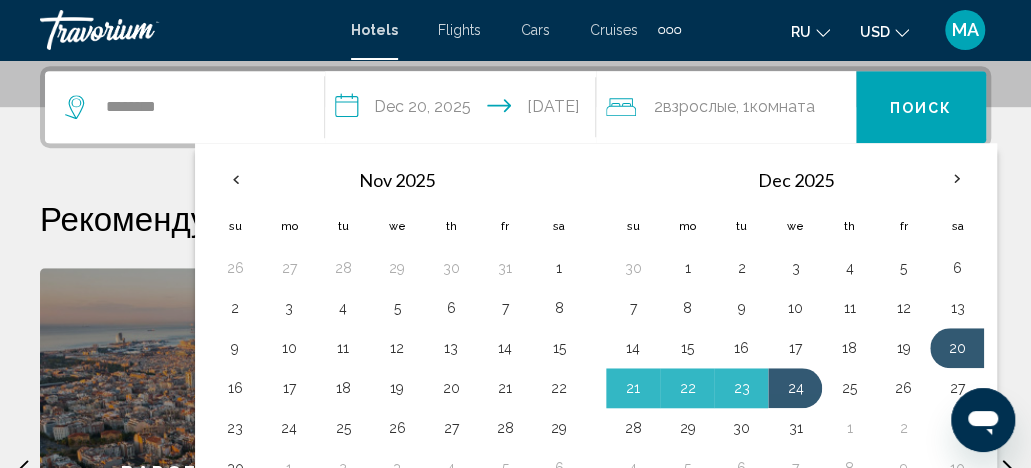 scroll, scrollTop: 494, scrollLeft: 0, axis: vertical 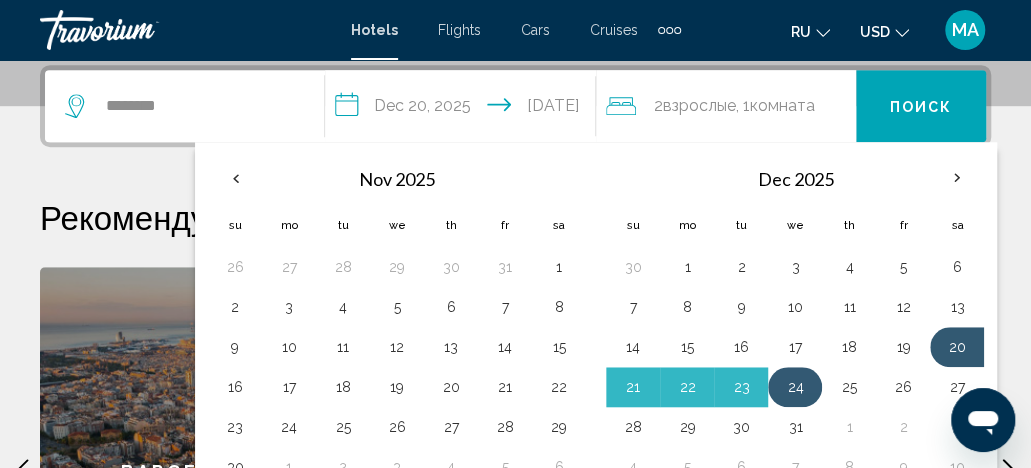 click on "24" at bounding box center [795, 387] 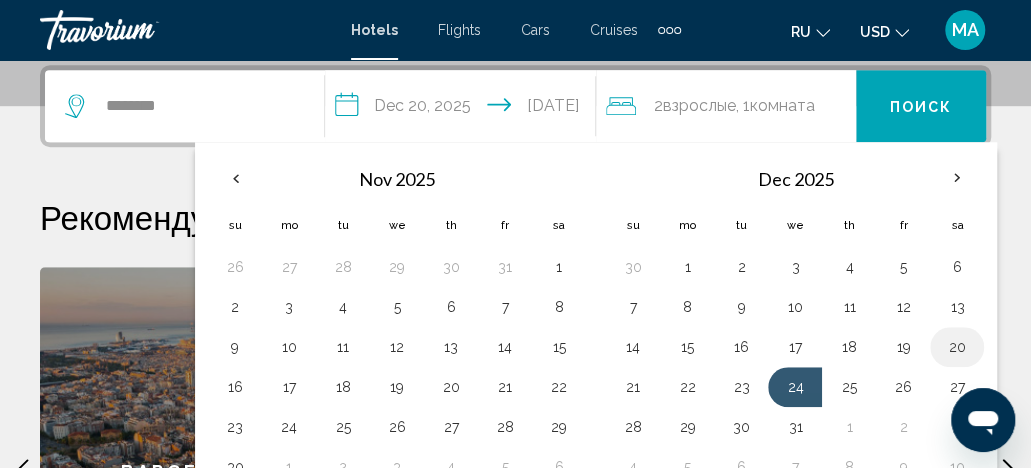 click on "20" at bounding box center (957, 347) 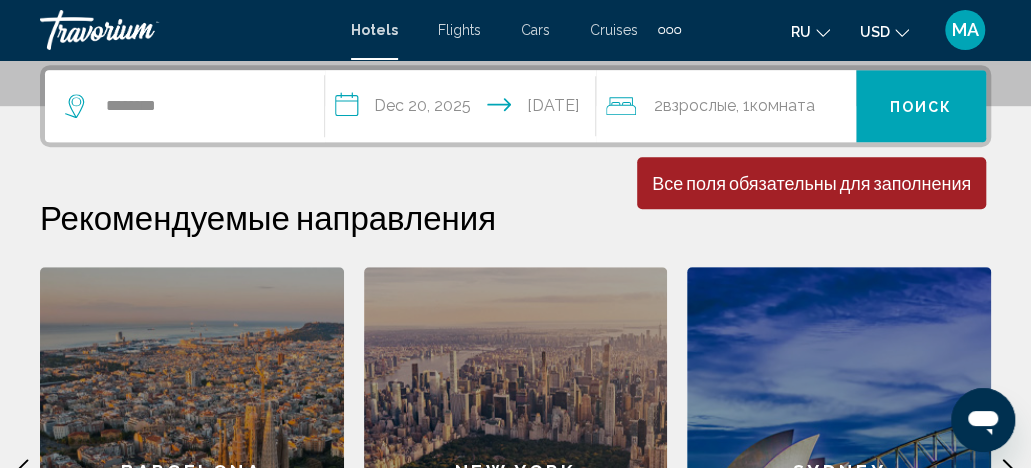 click on "**********" at bounding box center [464, 109] 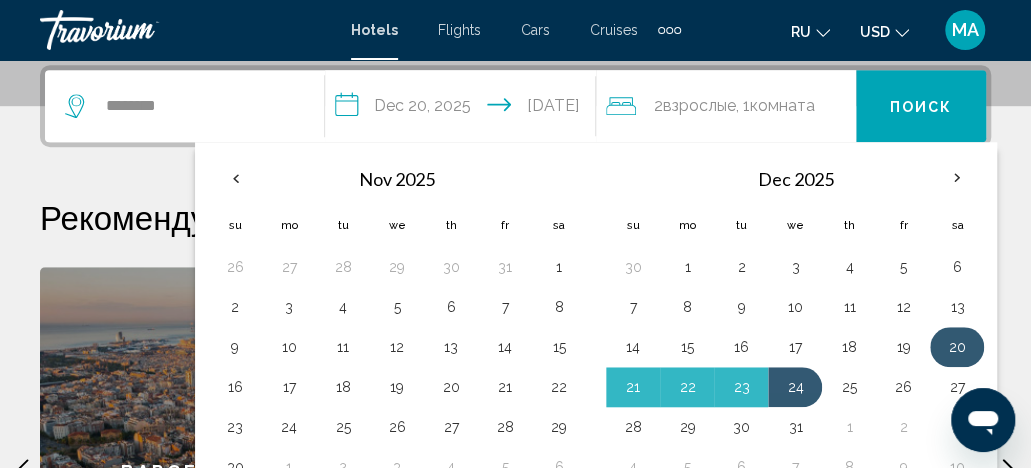 click on "20" at bounding box center (957, 347) 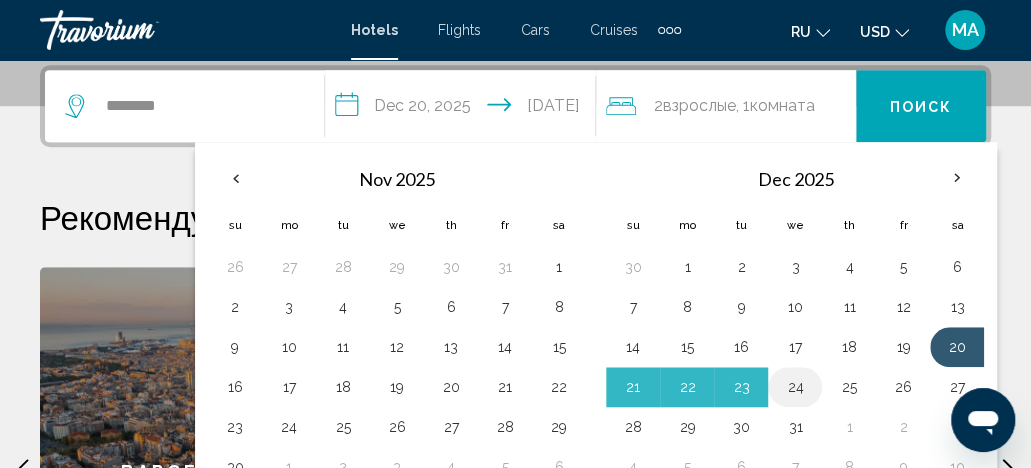 click on "24" at bounding box center (795, 387) 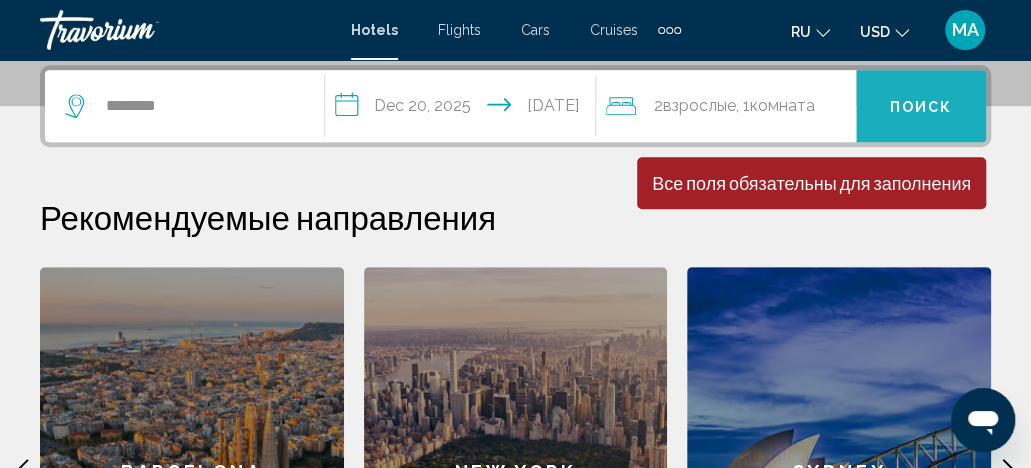 click on "Поиск" at bounding box center (921, 107) 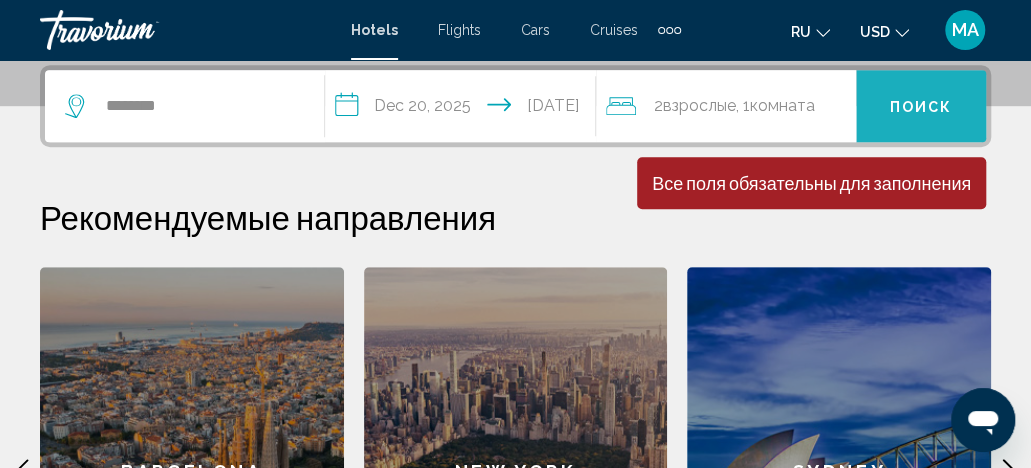 click on "Поиск" at bounding box center (921, 107) 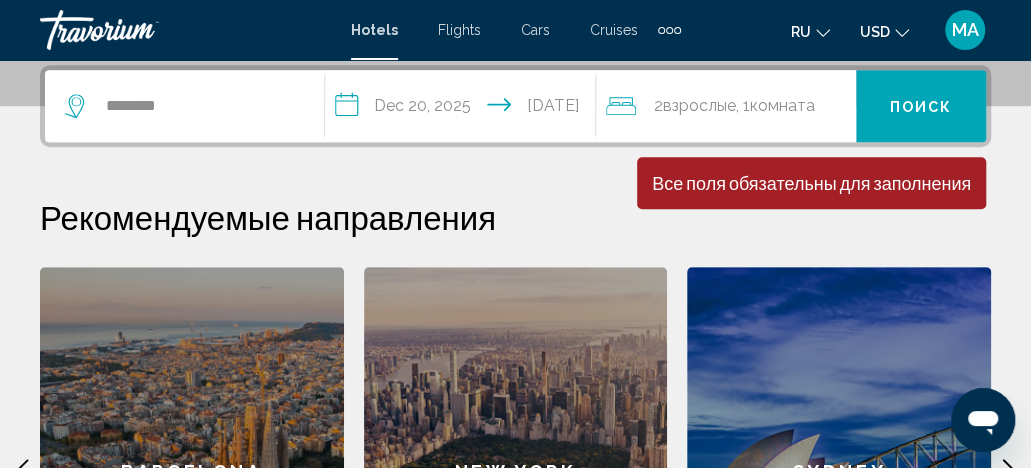 click on "Flights" at bounding box center (459, 30) 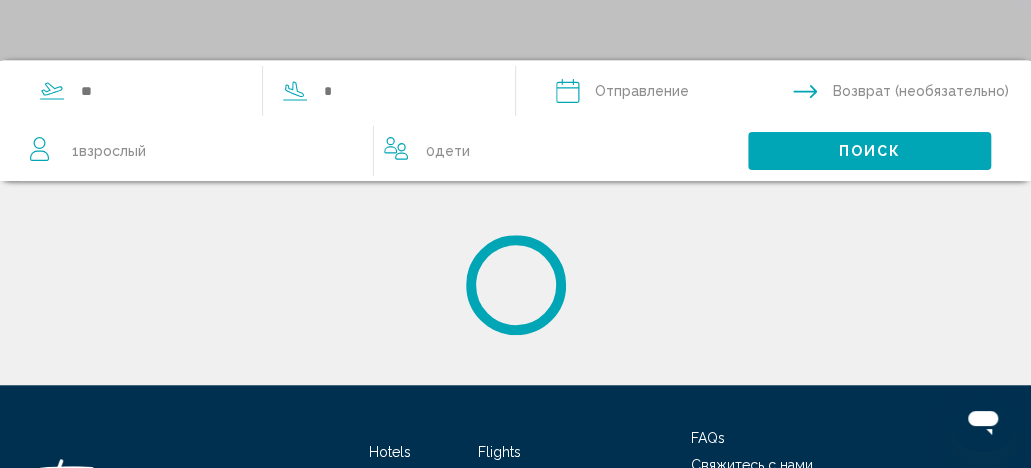 scroll, scrollTop: 0, scrollLeft: 0, axis: both 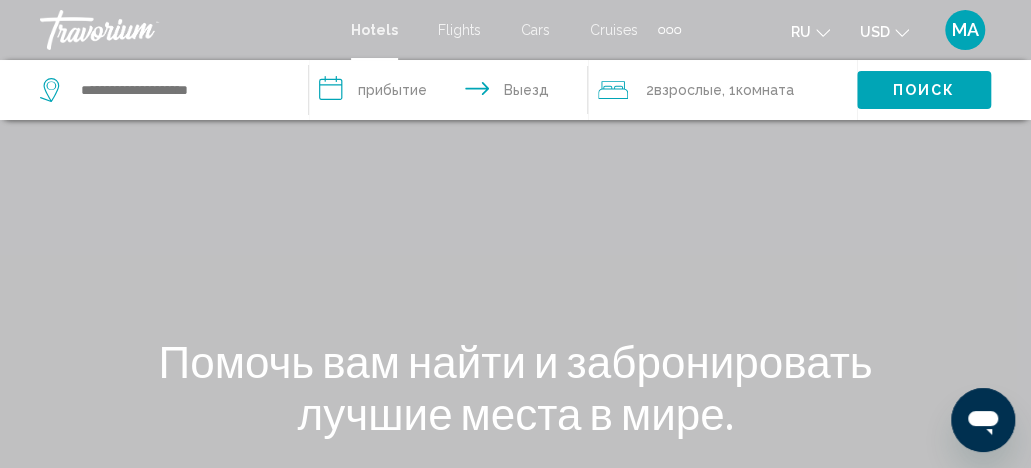 click on "ru
English Español Français Italiano Português русский" 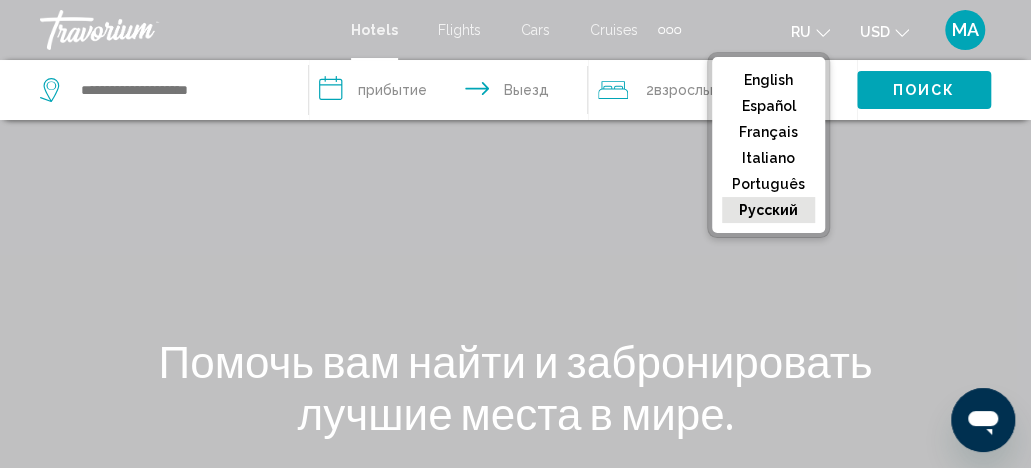 click on "русский" 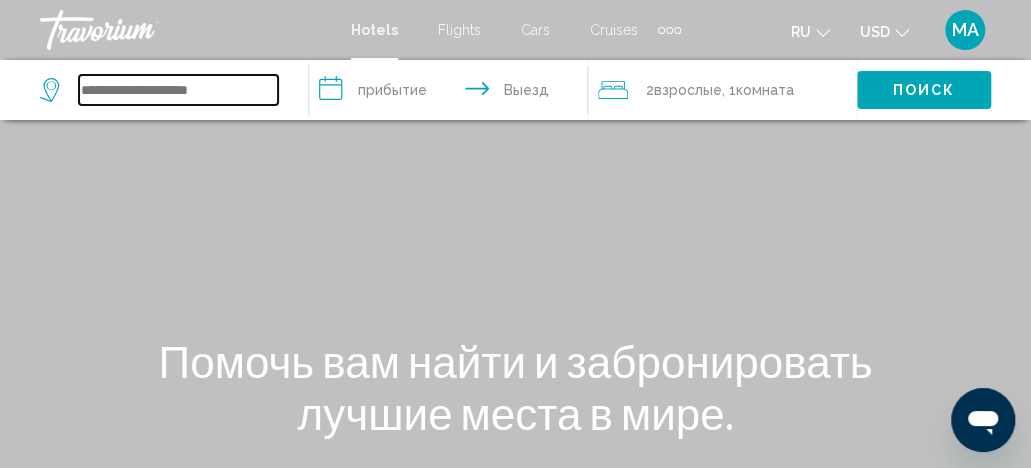 click at bounding box center (178, 90) 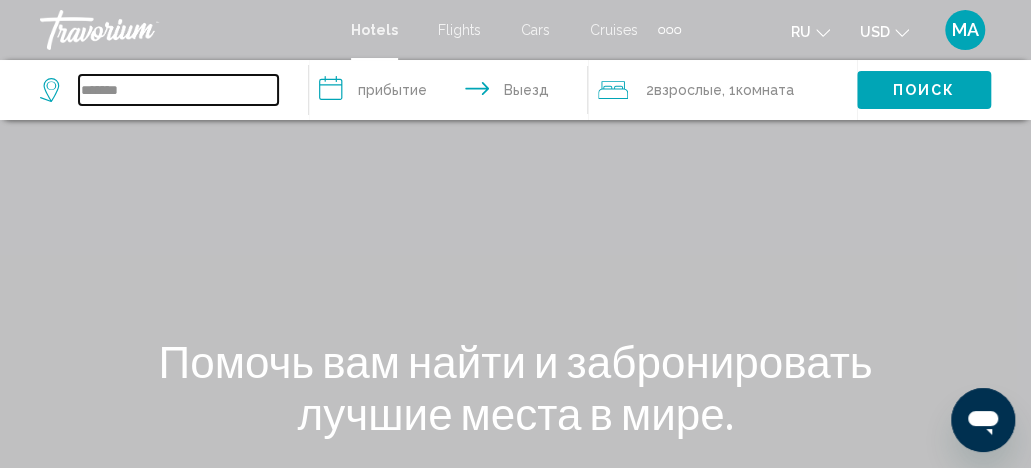 type on "*******" 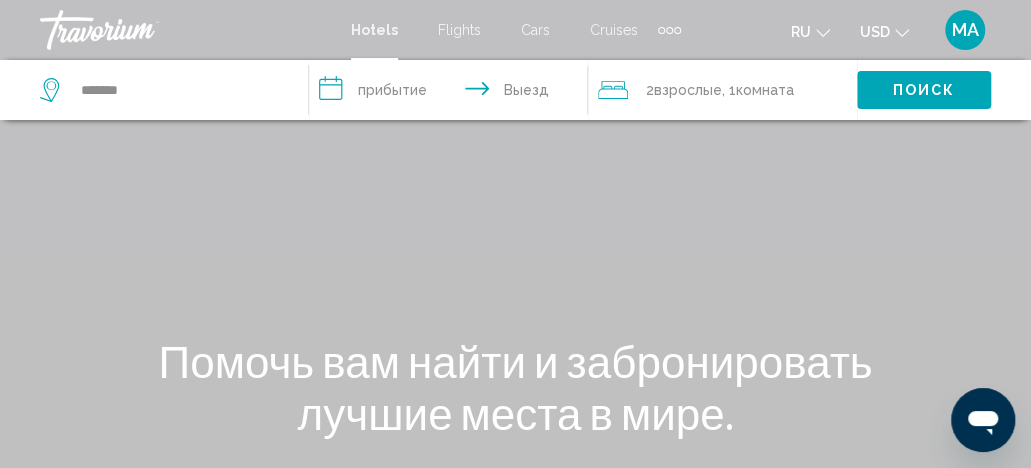 click on "**********" at bounding box center [452, 93] 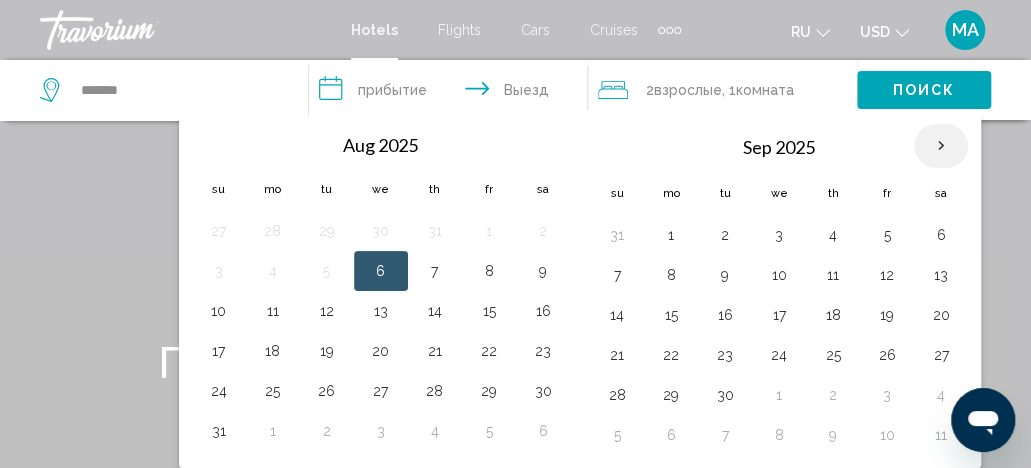 click at bounding box center (941, 146) 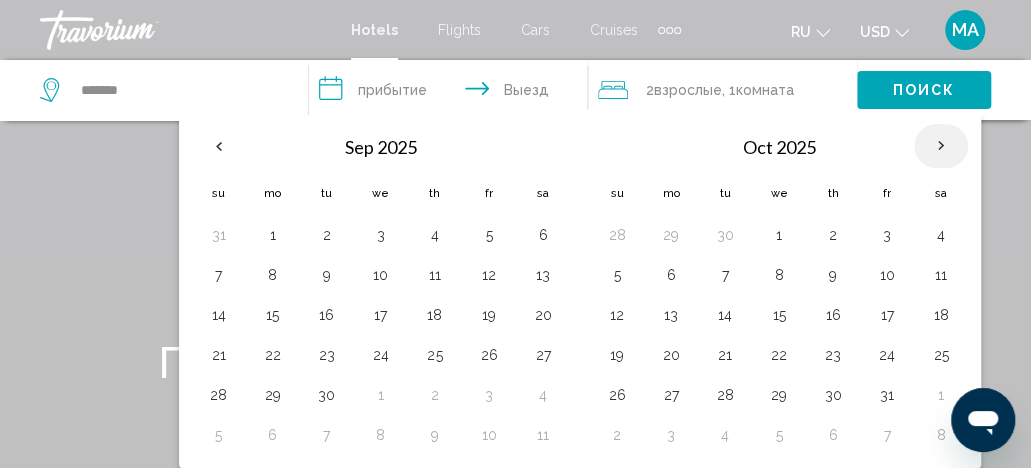 click at bounding box center (941, 146) 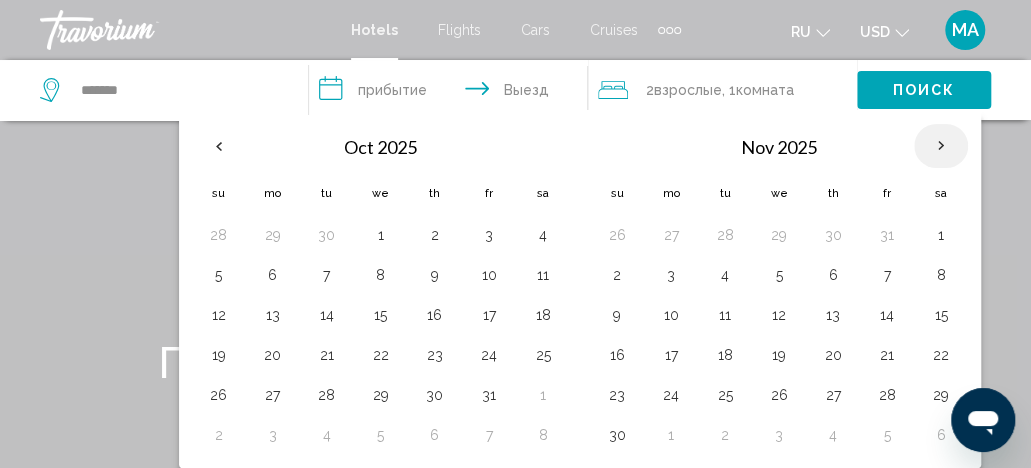 click at bounding box center [941, 146] 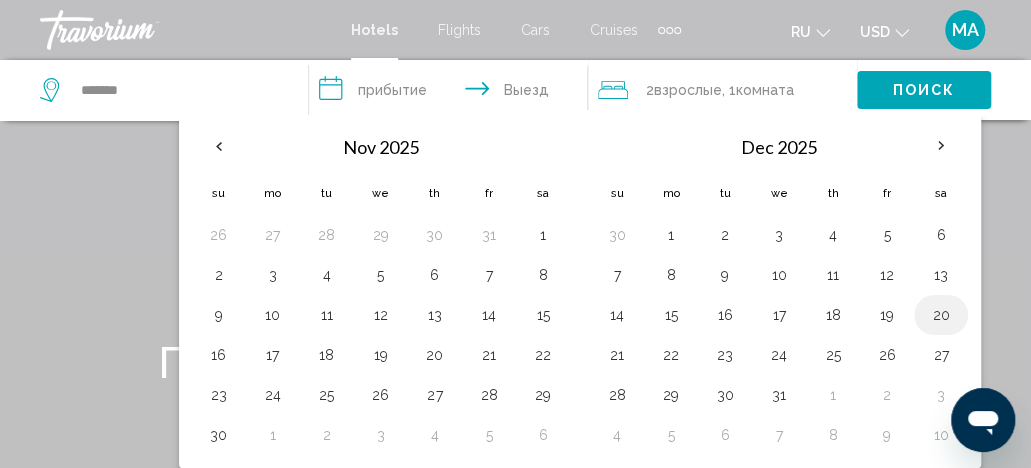 click on "20" at bounding box center (941, 315) 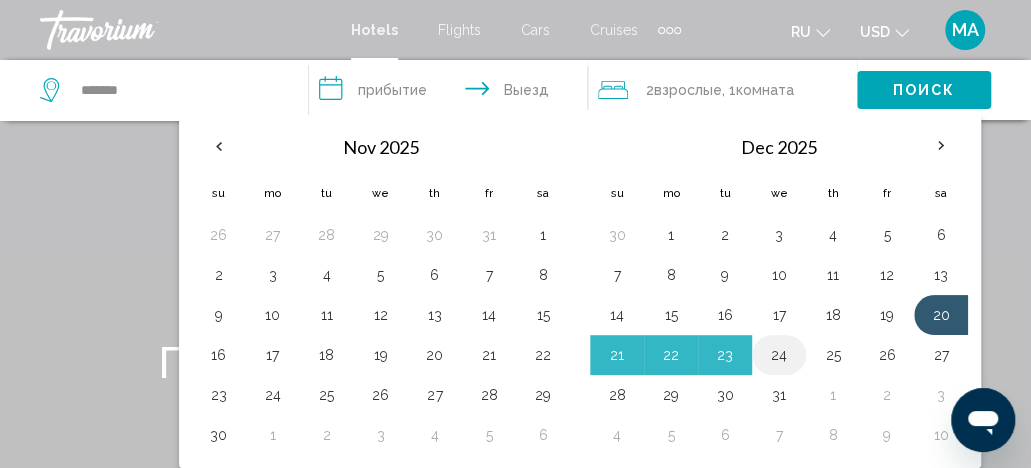 click on "24" at bounding box center [779, 355] 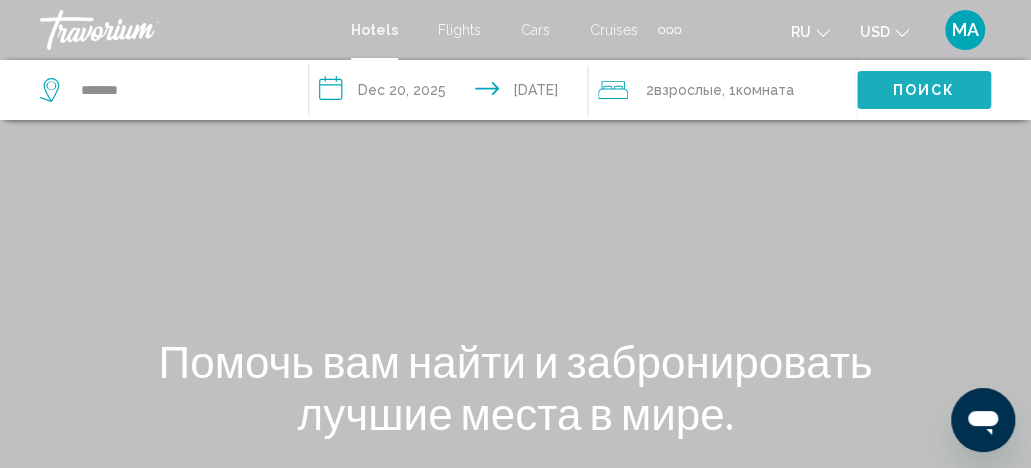 click on "Поиск" at bounding box center (924, 91) 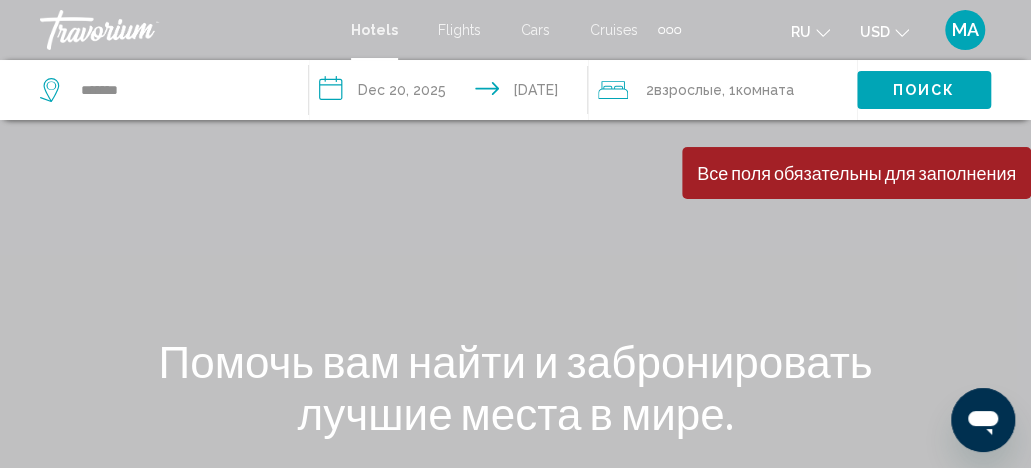 click on "Поиск" at bounding box center [924, 91] 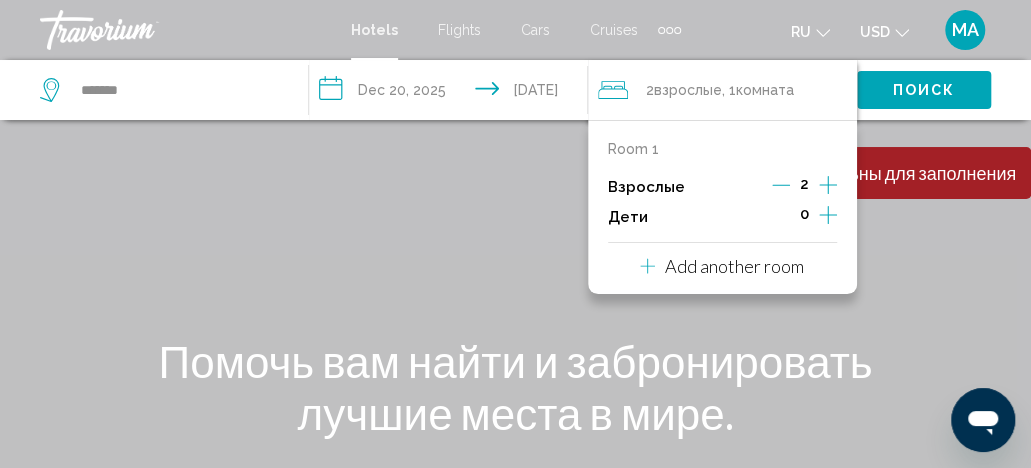 click 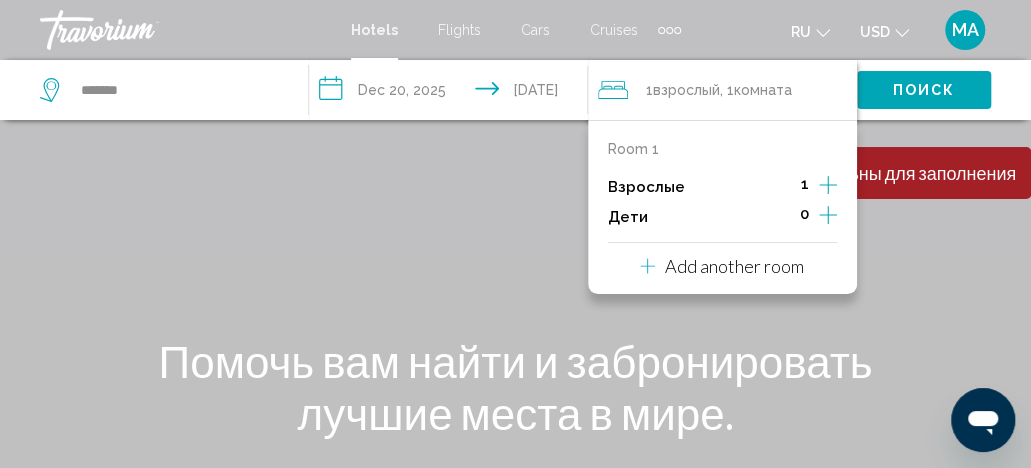 click 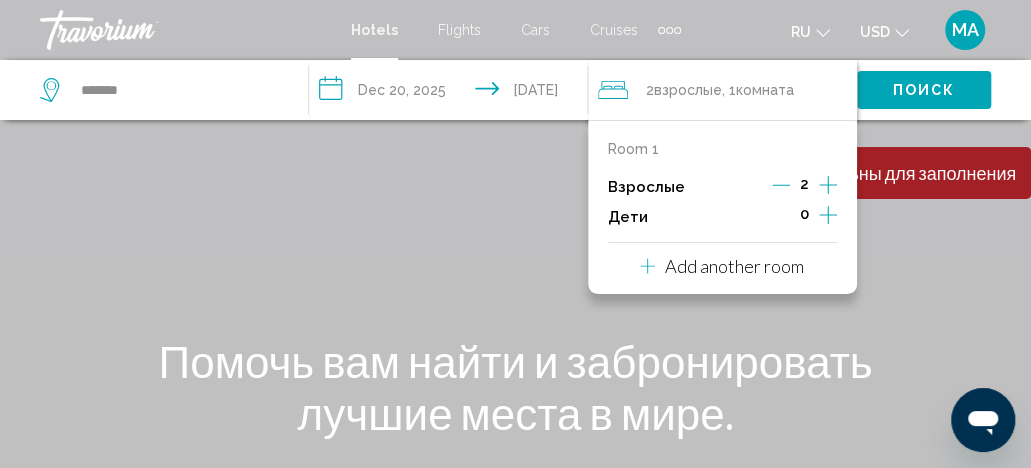 click at bounding box center (515, 300) 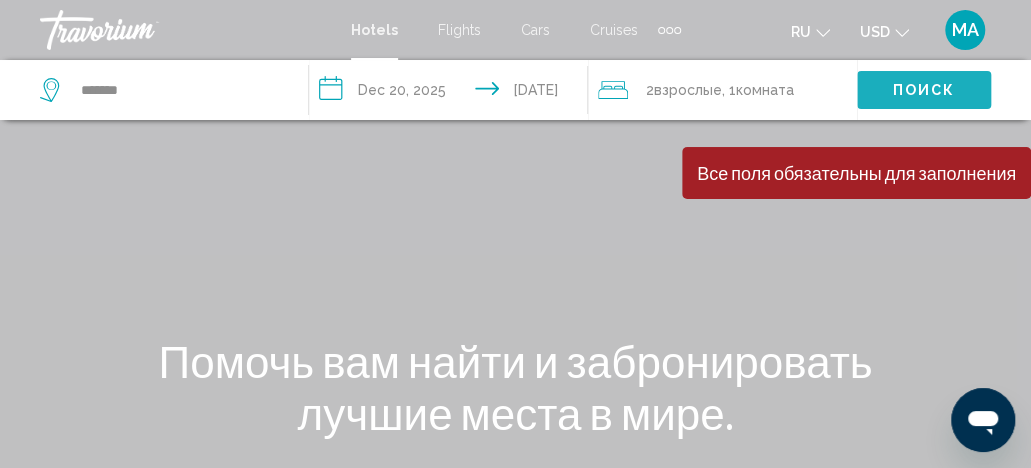 click on "Поиск" at bounding box center [924, 91] 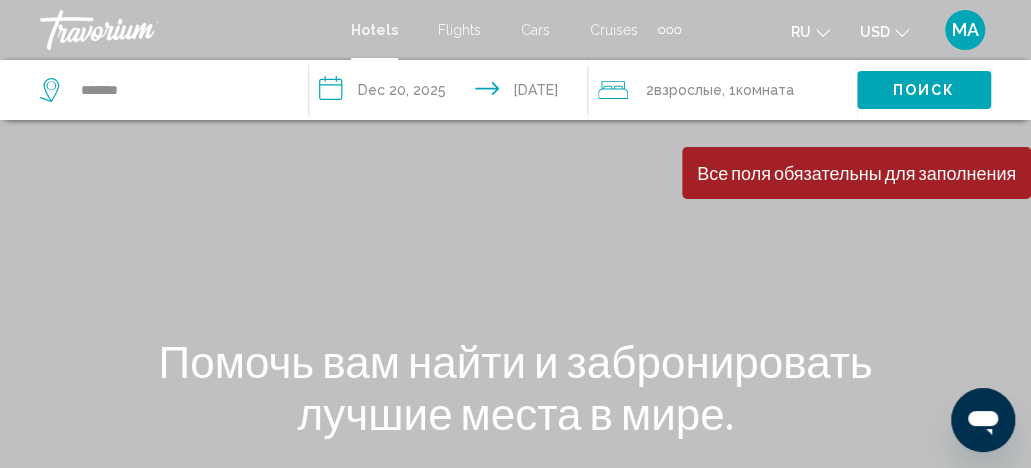 click on "Все поля обязательны для заполнения" at bounding box center [856, 173] 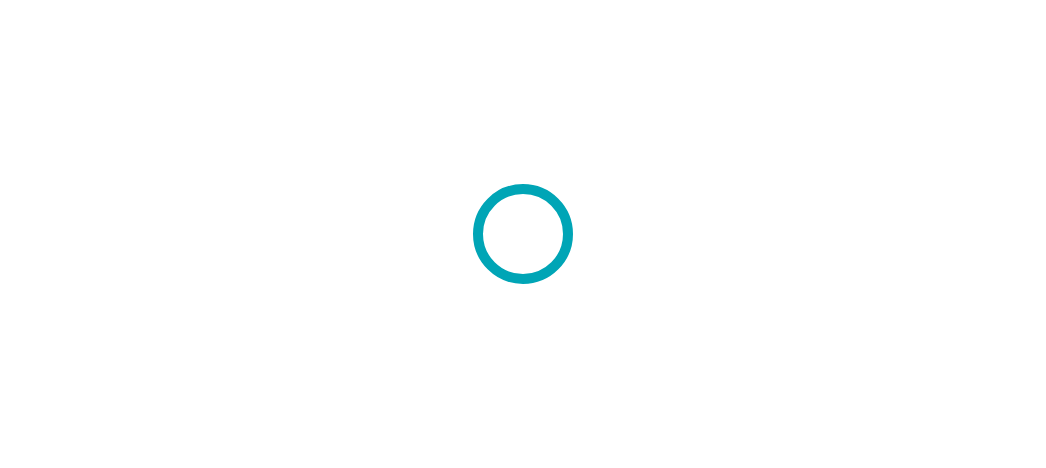 scroll, scrollTop: 0, scrollLeft: 0, axis: both 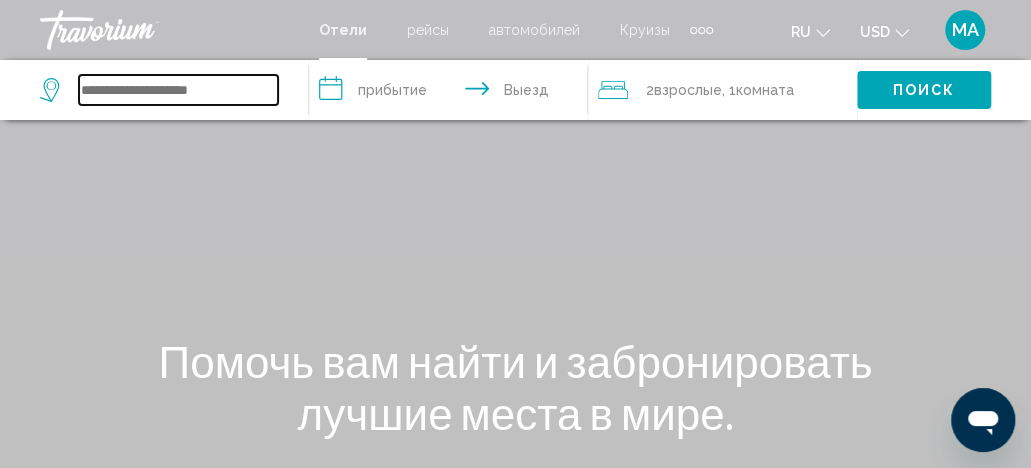click at bounding box center (178, 90) 